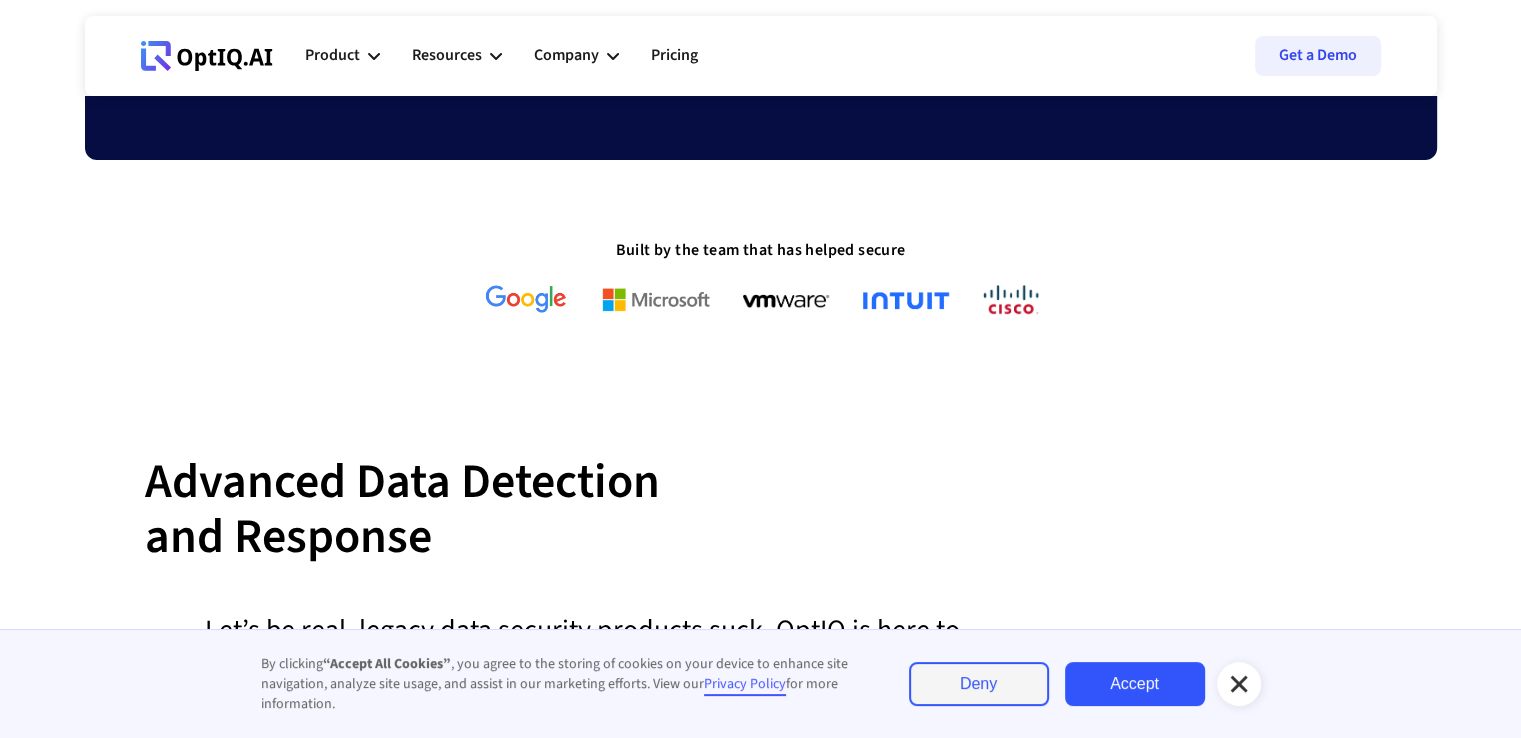 scroll, scrollTop: 543, scrollLeft: 0, axis: vertical 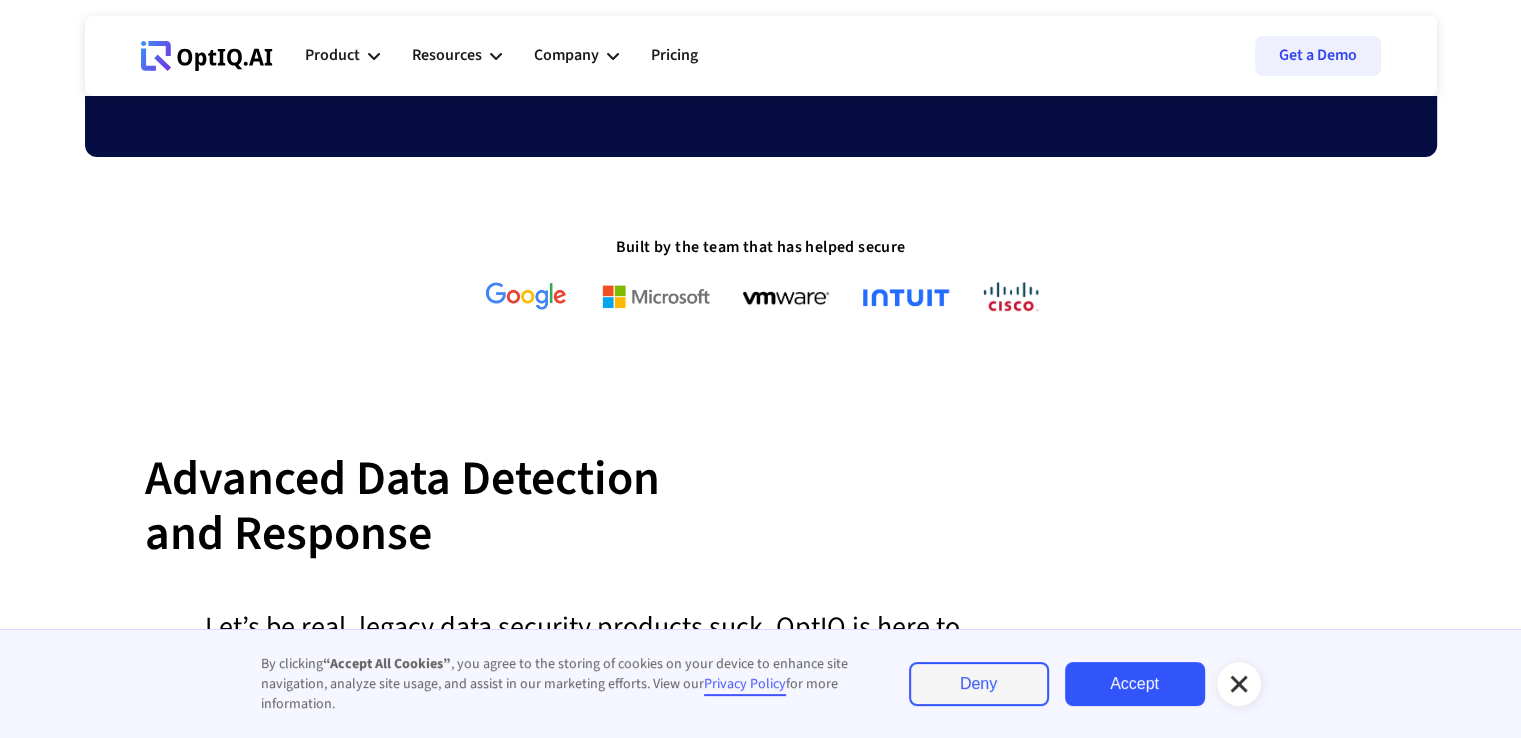 click 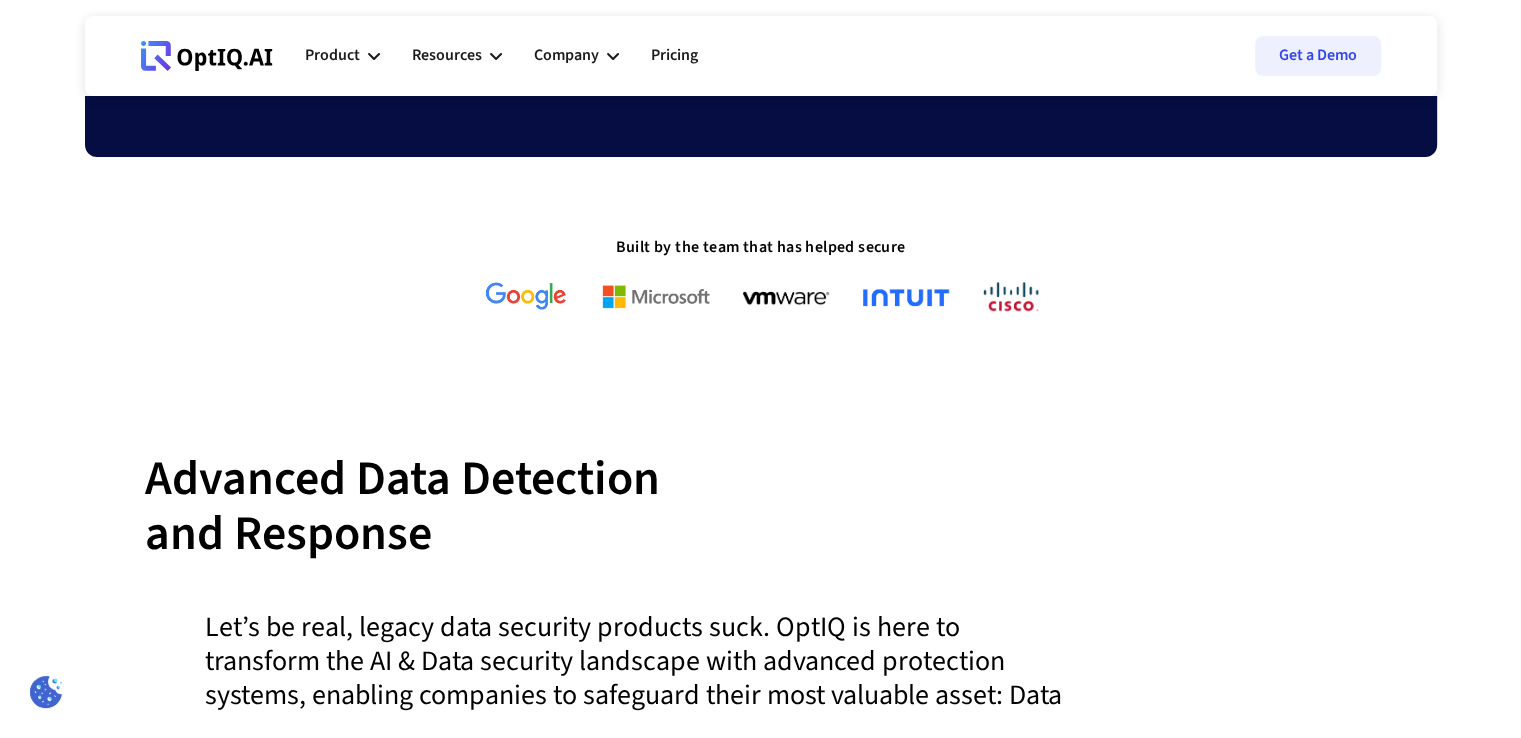 scroll, scrollTop: 0, scrollLeft: 0, axis: both 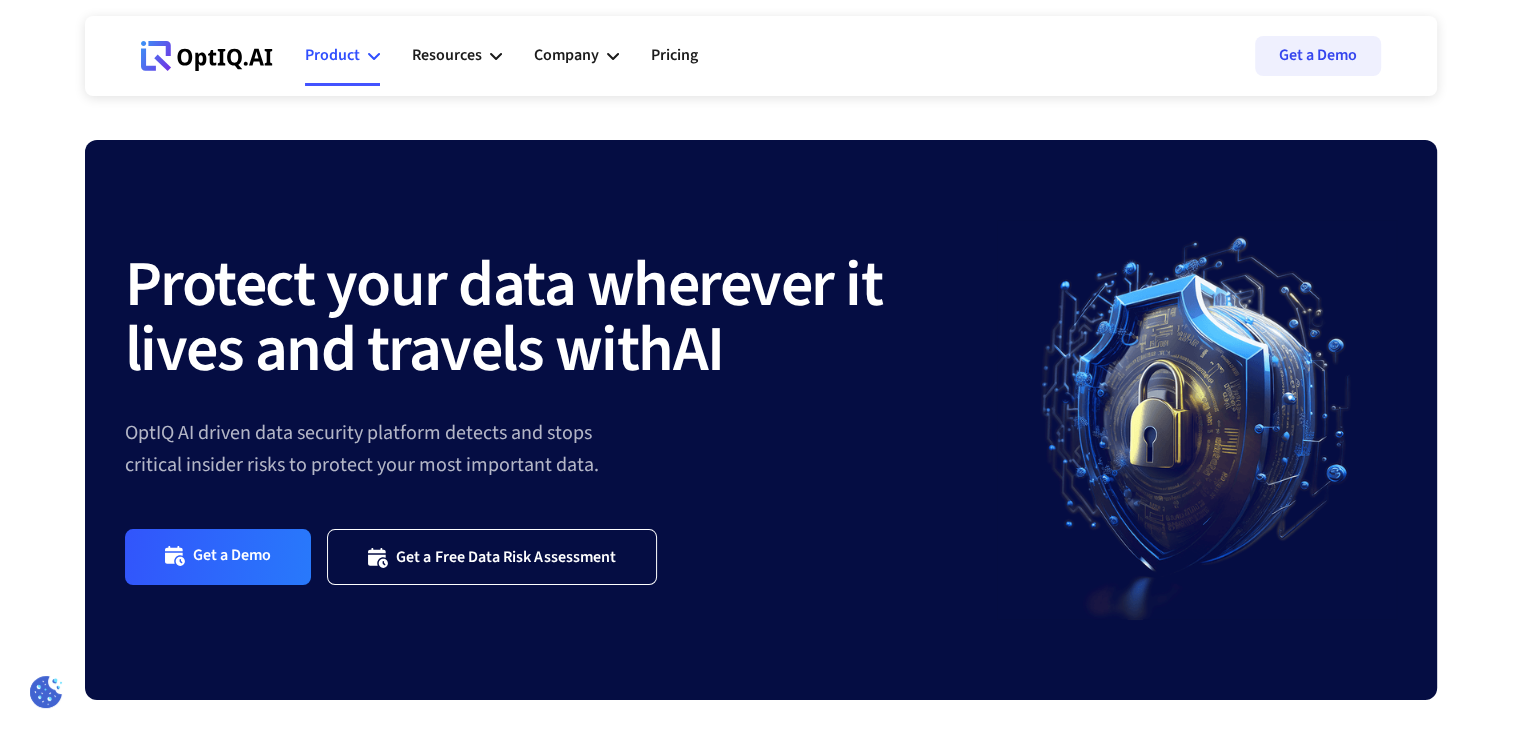 click on "Product" at bounding box center [332, 55] 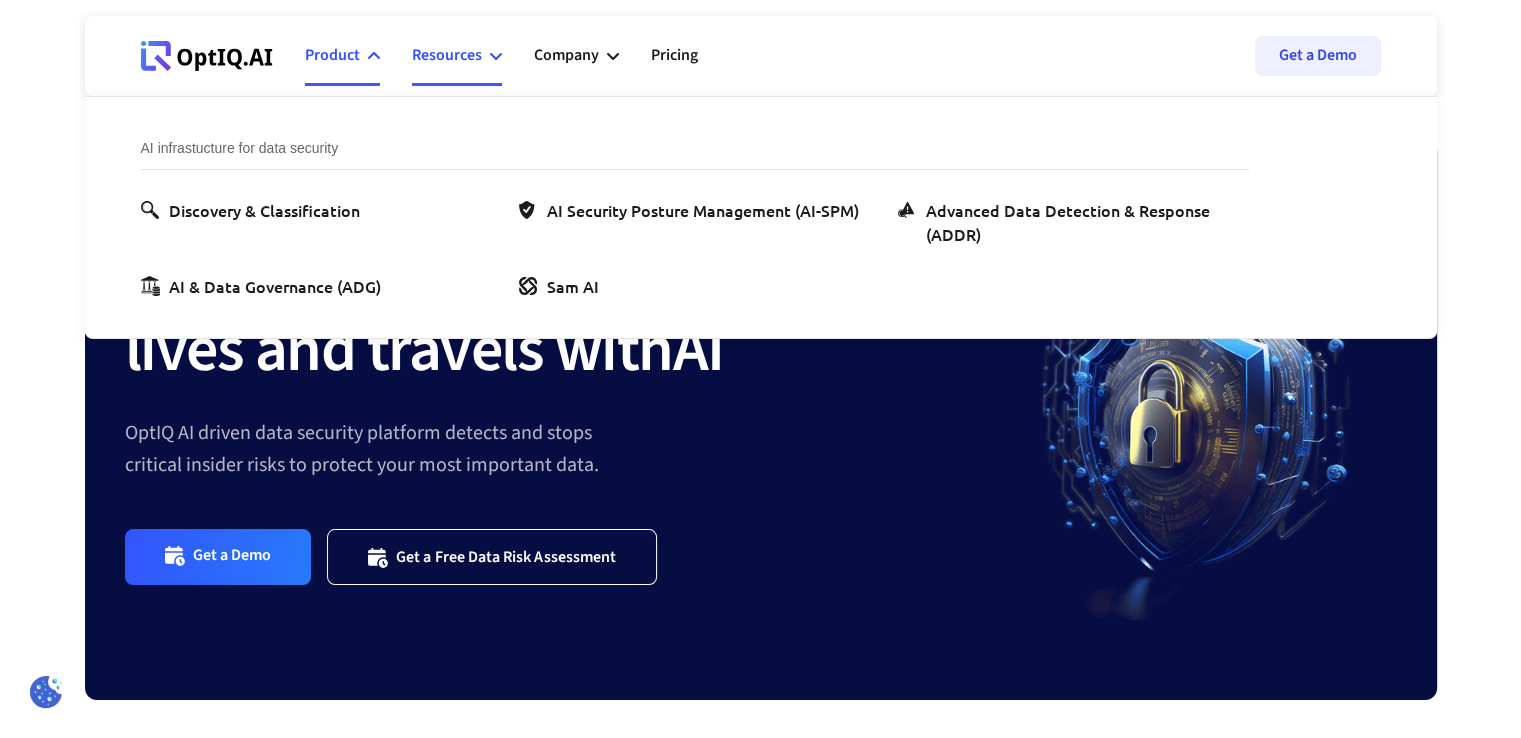 click 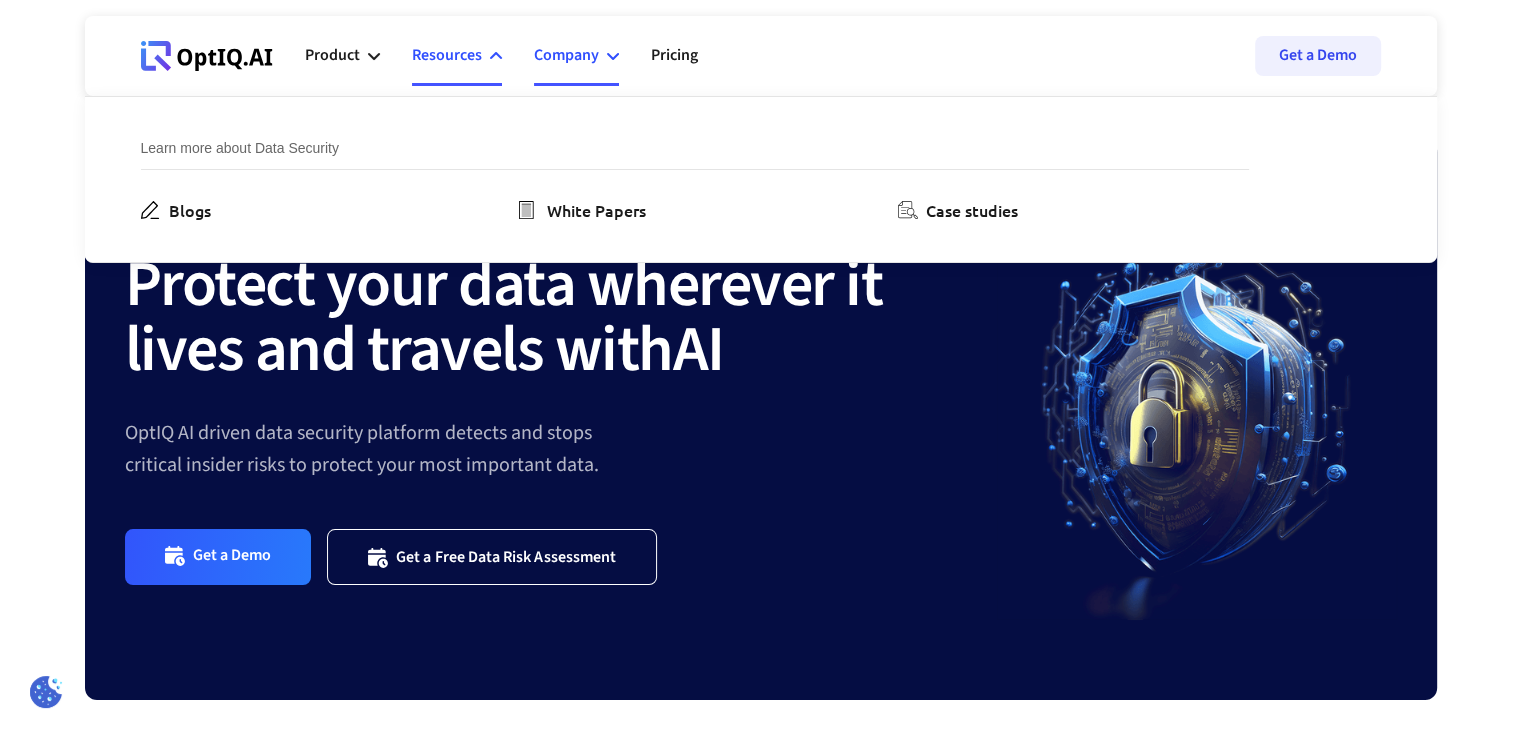 click on "Company" at bounding box center [566, 55] 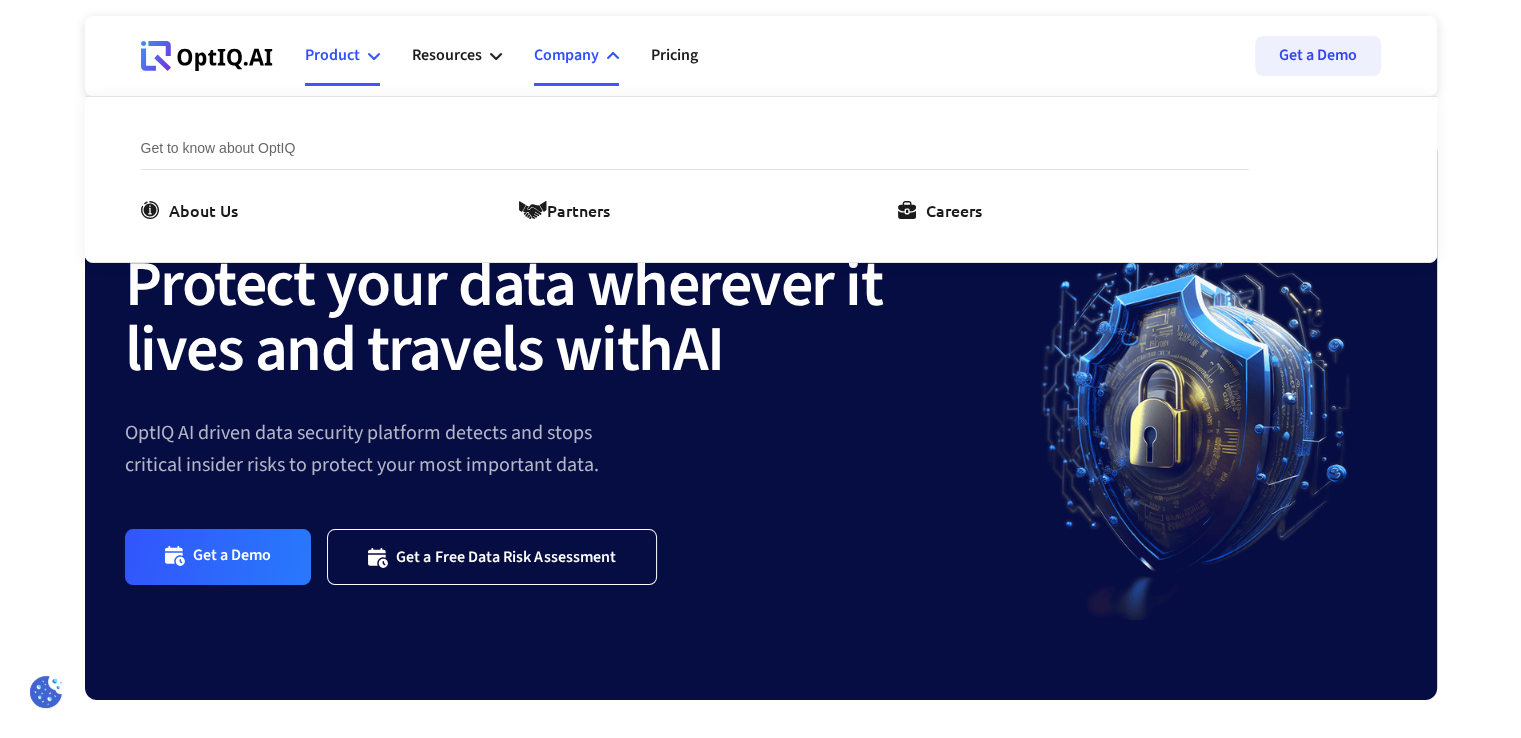 click 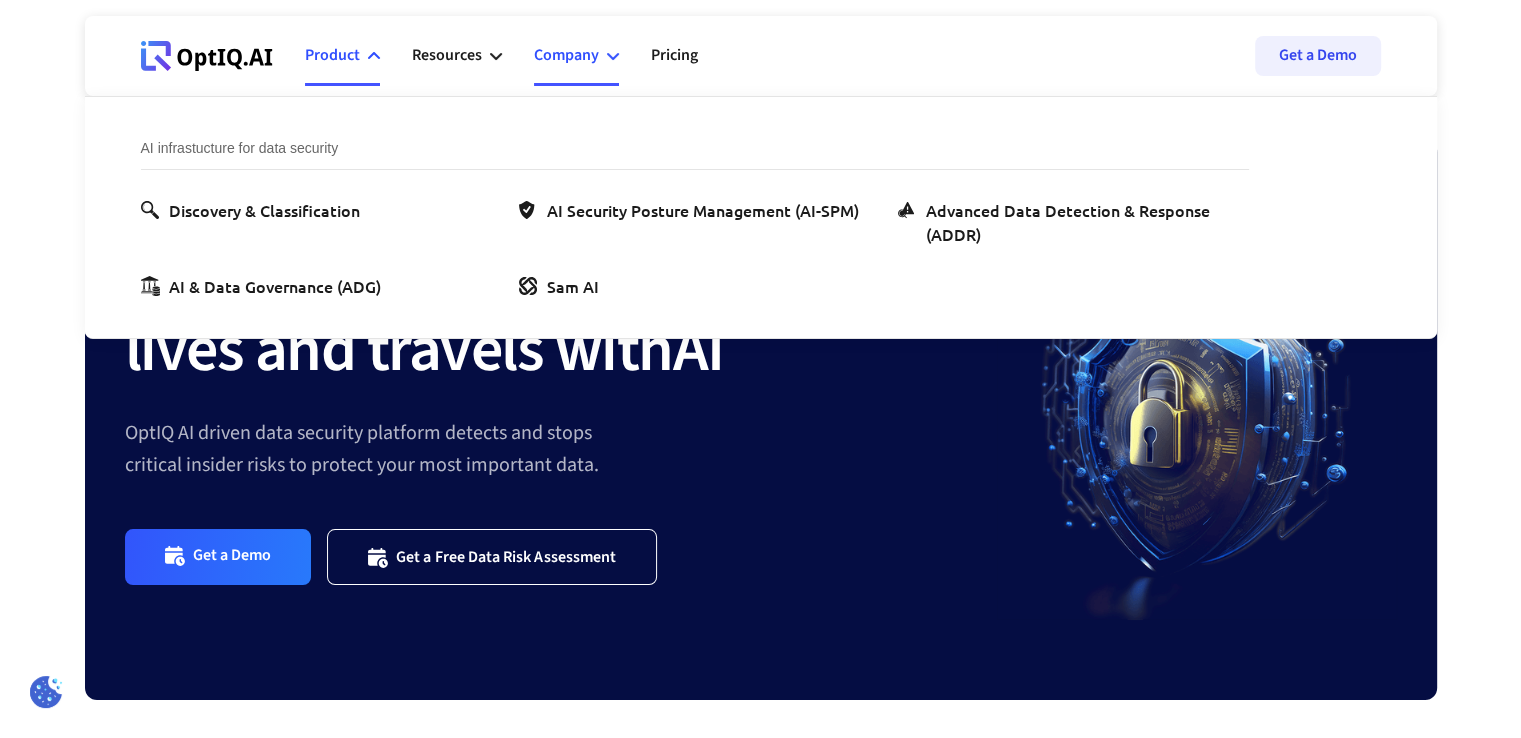 click on "Company" at bounding box center [576, 56] 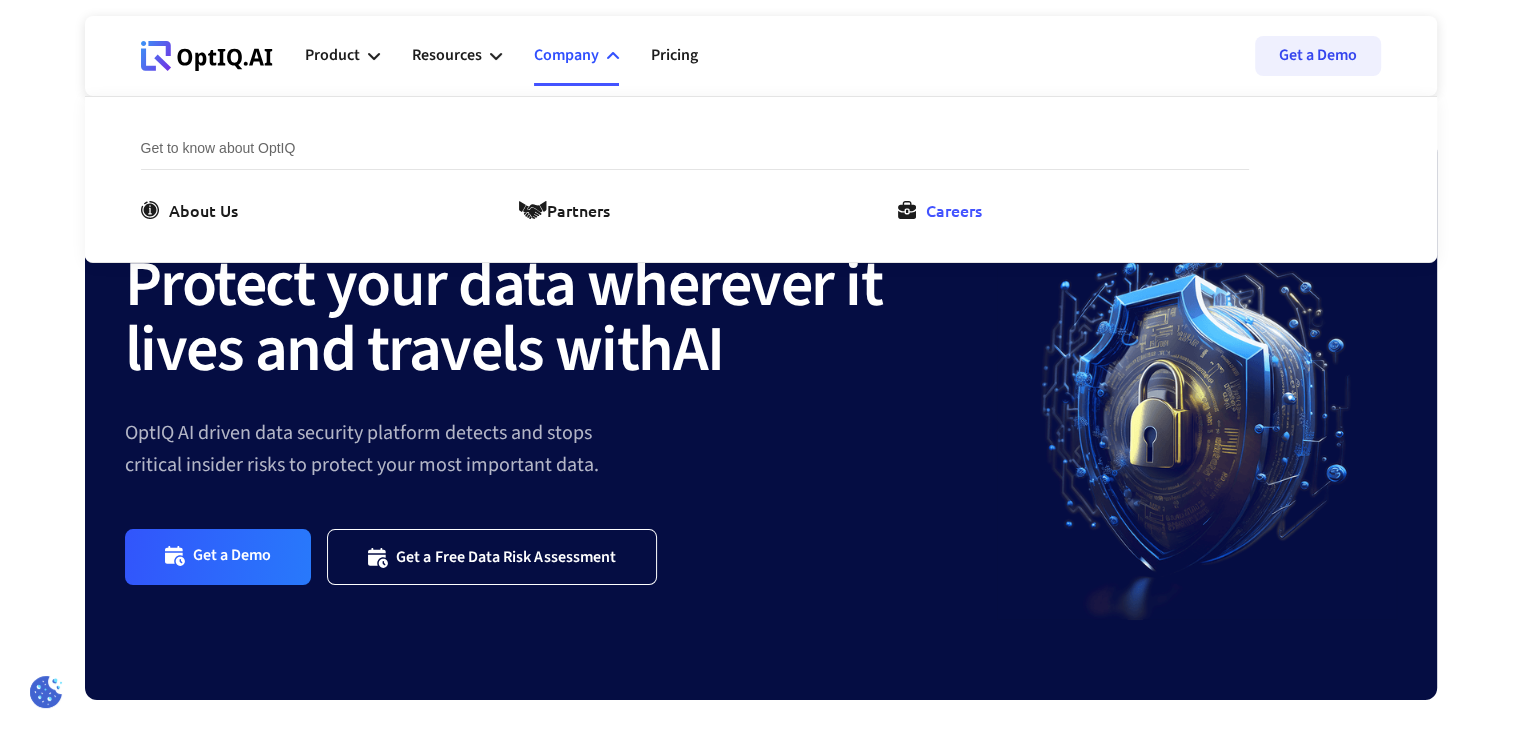 click on "Careers" at bounding box center (954, 210) 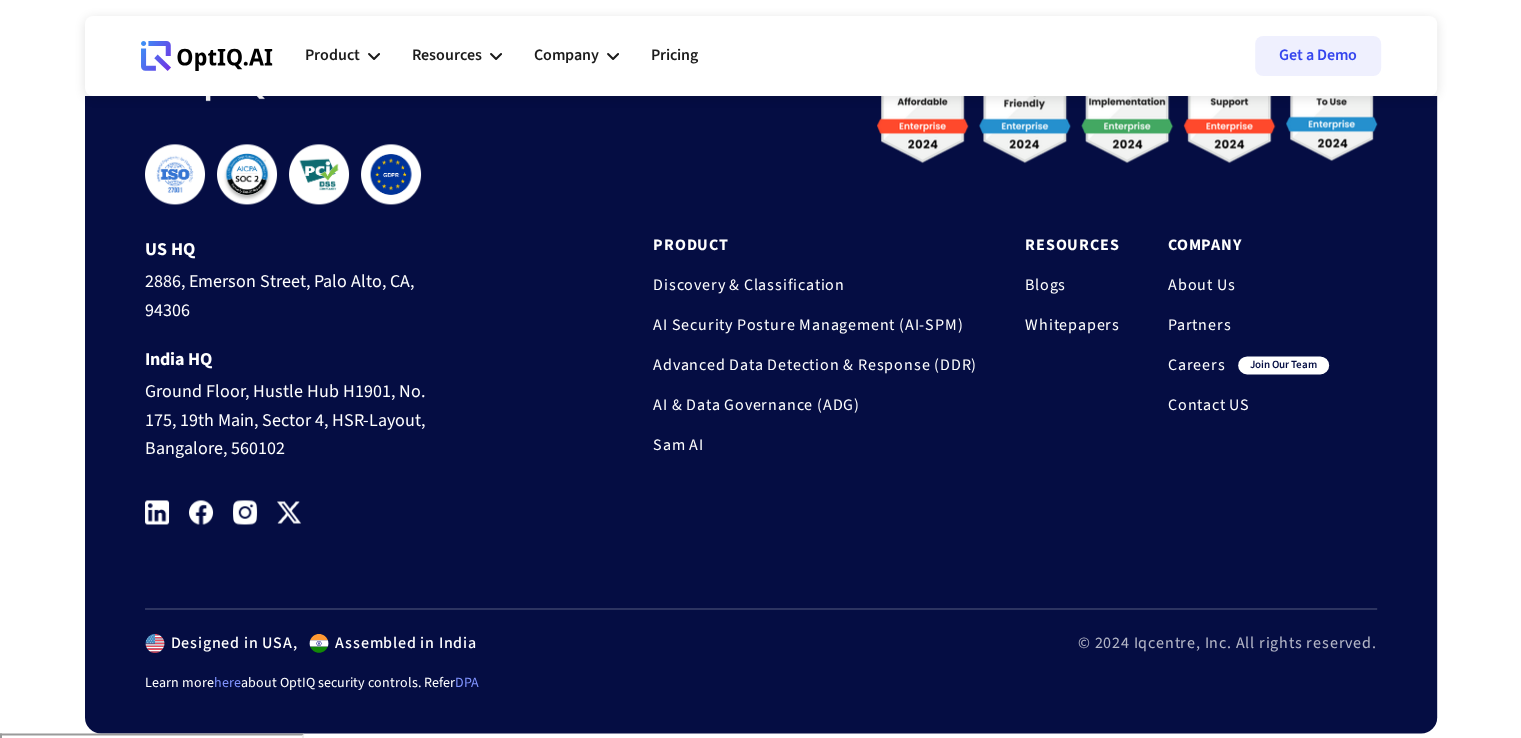 scroll, scrollTop: 2975, scrollLeft: 0, axis: vertical 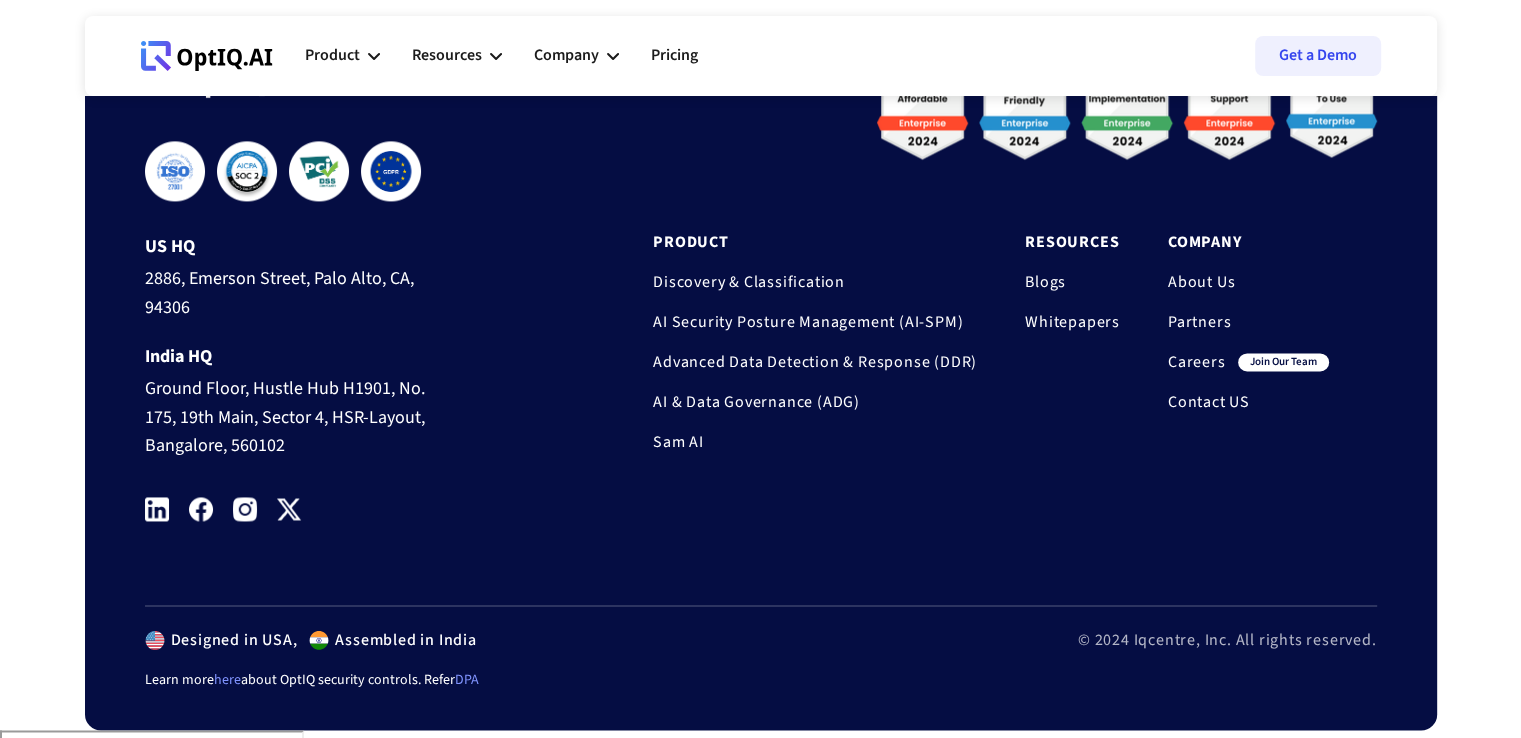 click on "Advanced Data Detection & Response (DDR)" at bounding box center [815, 362] 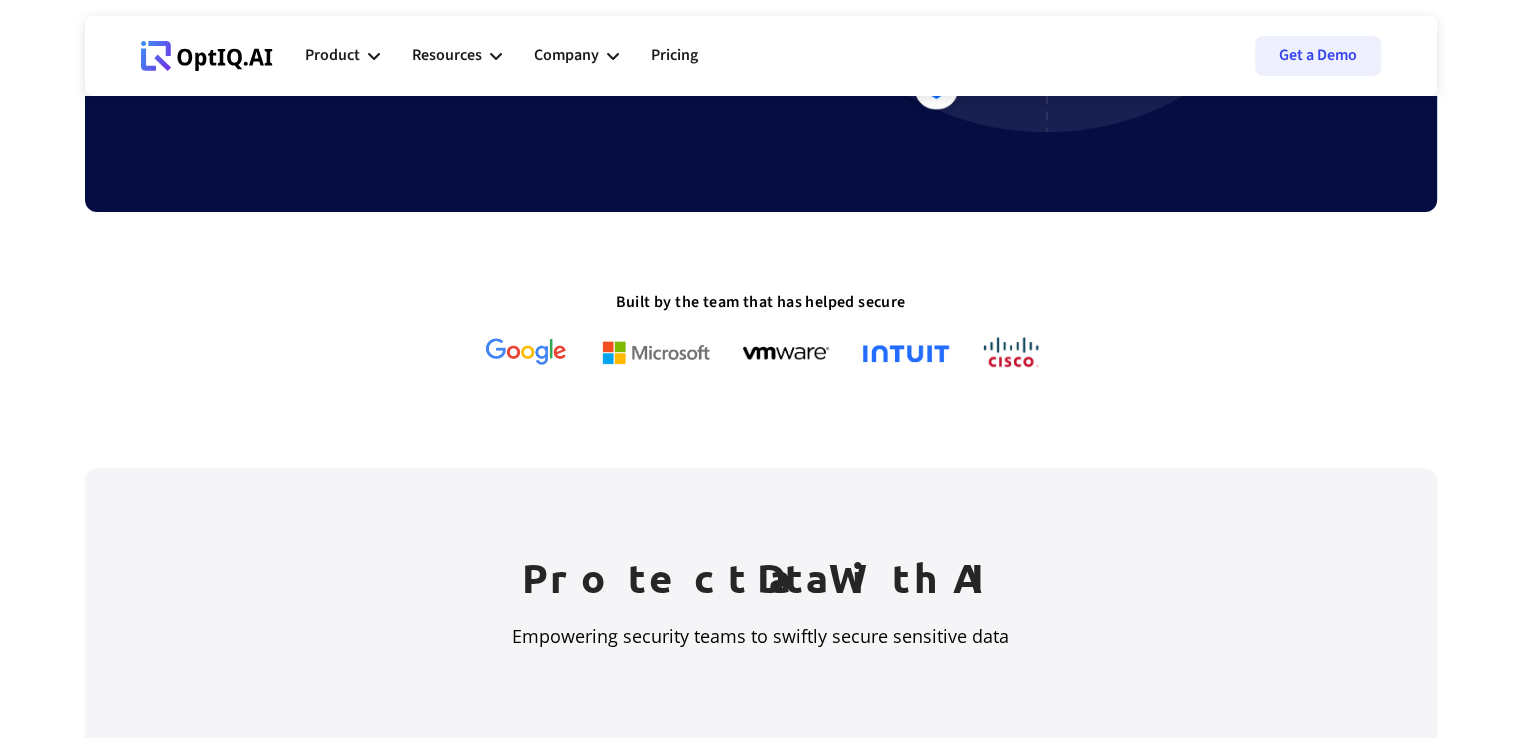 scroll, scrollTop: 0, scrollLeft: 0, axis: both 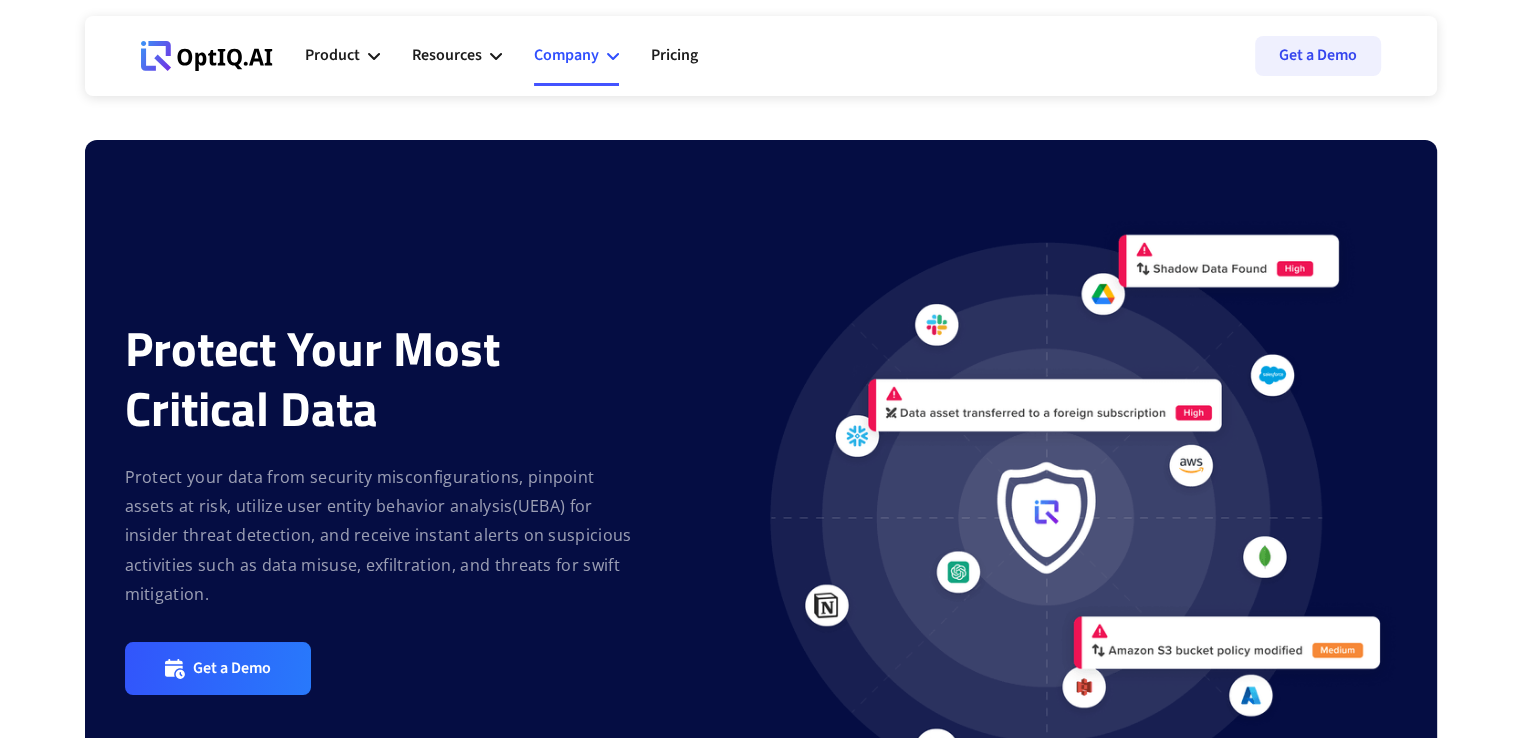 click 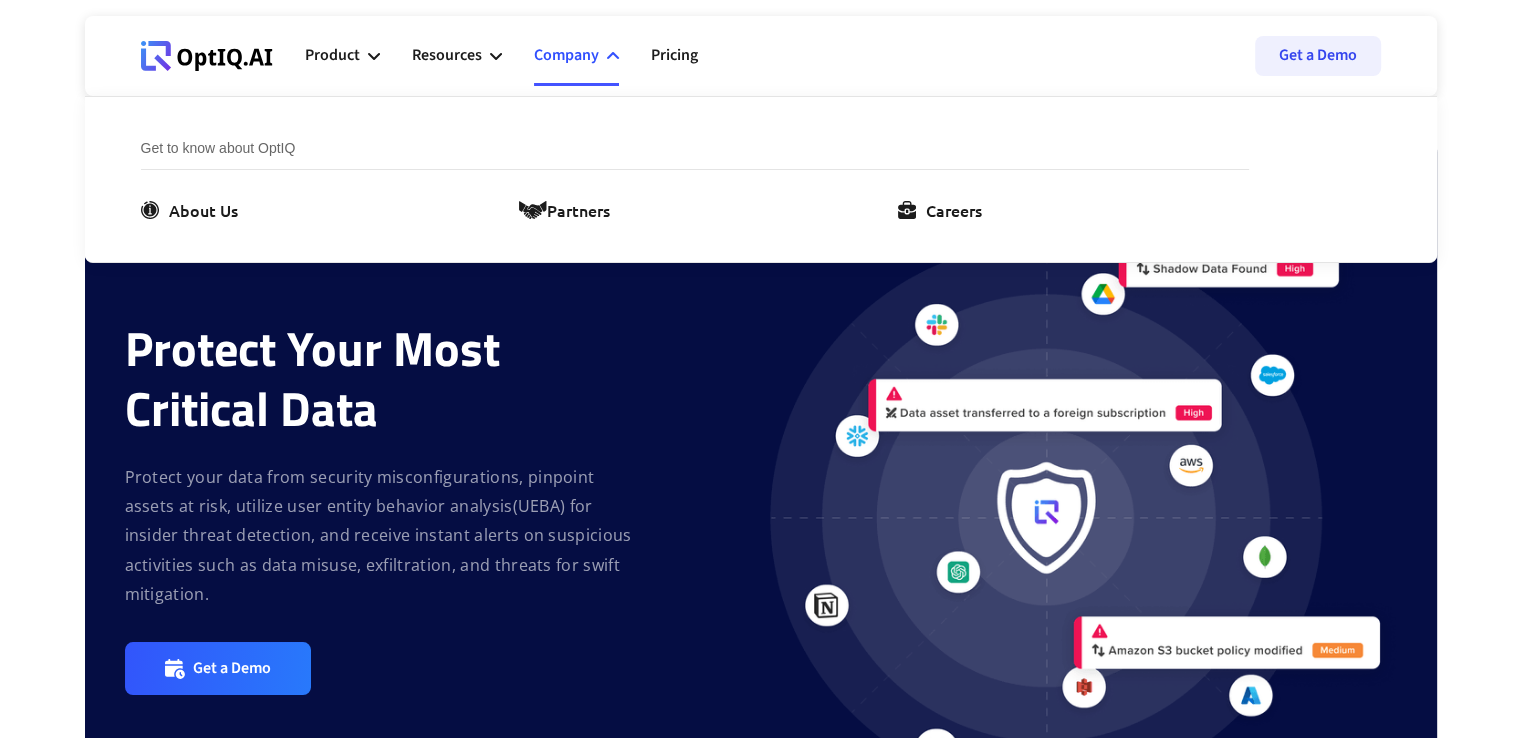 click on "Get to know about OptIQ
About Us
Partners
Careers" at bounding box center [695, 179] 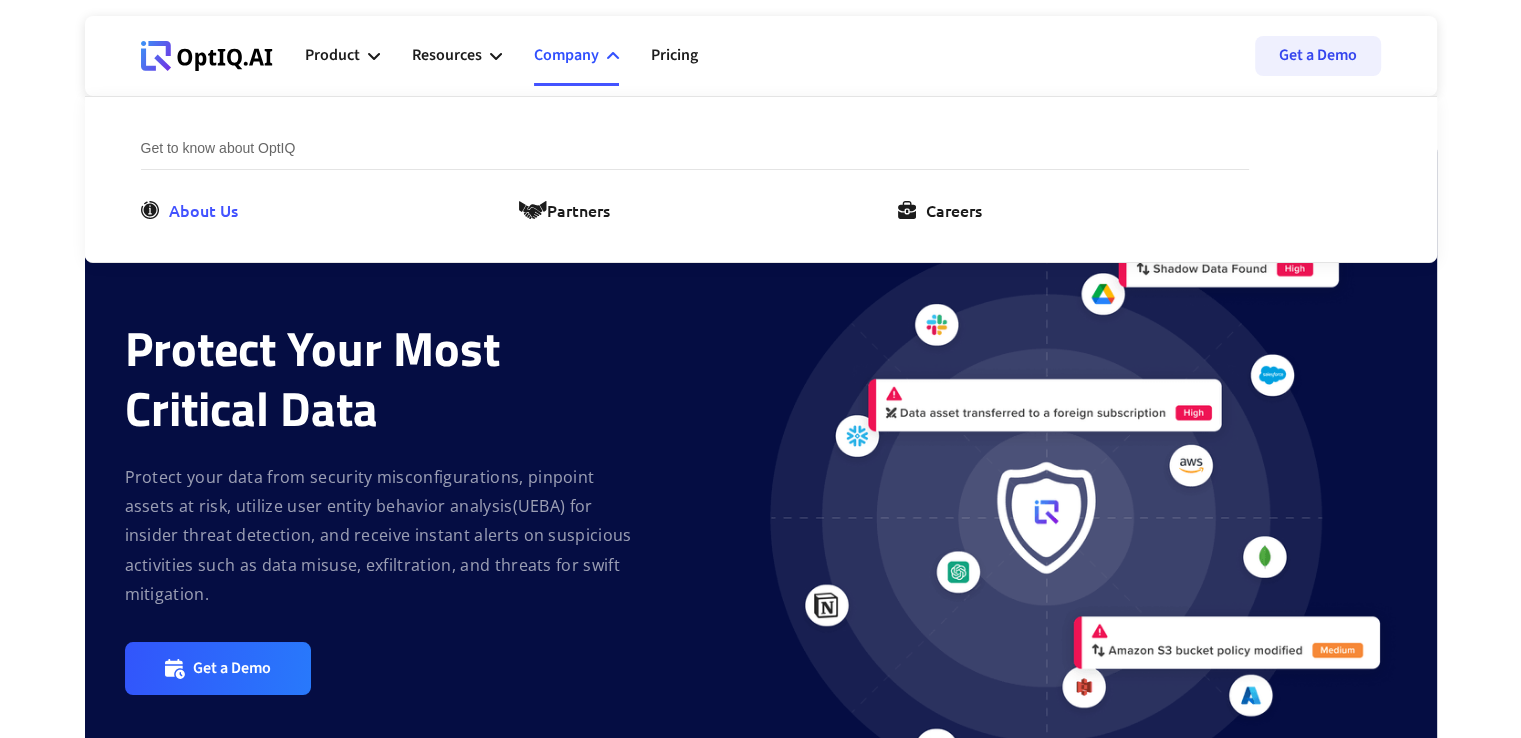click on "About Us" at bounding box center [203, 210] 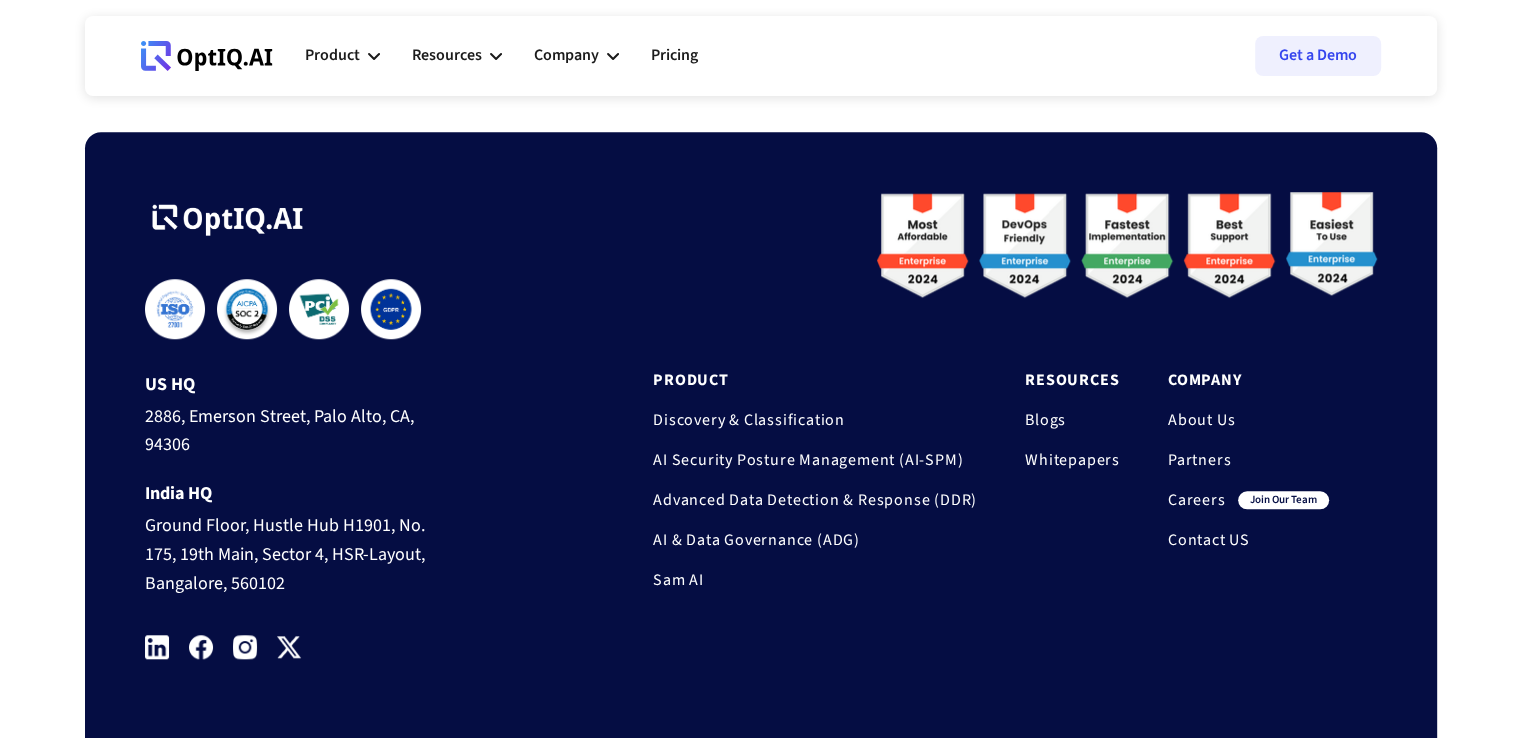 scroll, scrollTop: 1718, scrollLeft: 0, axis: vertical 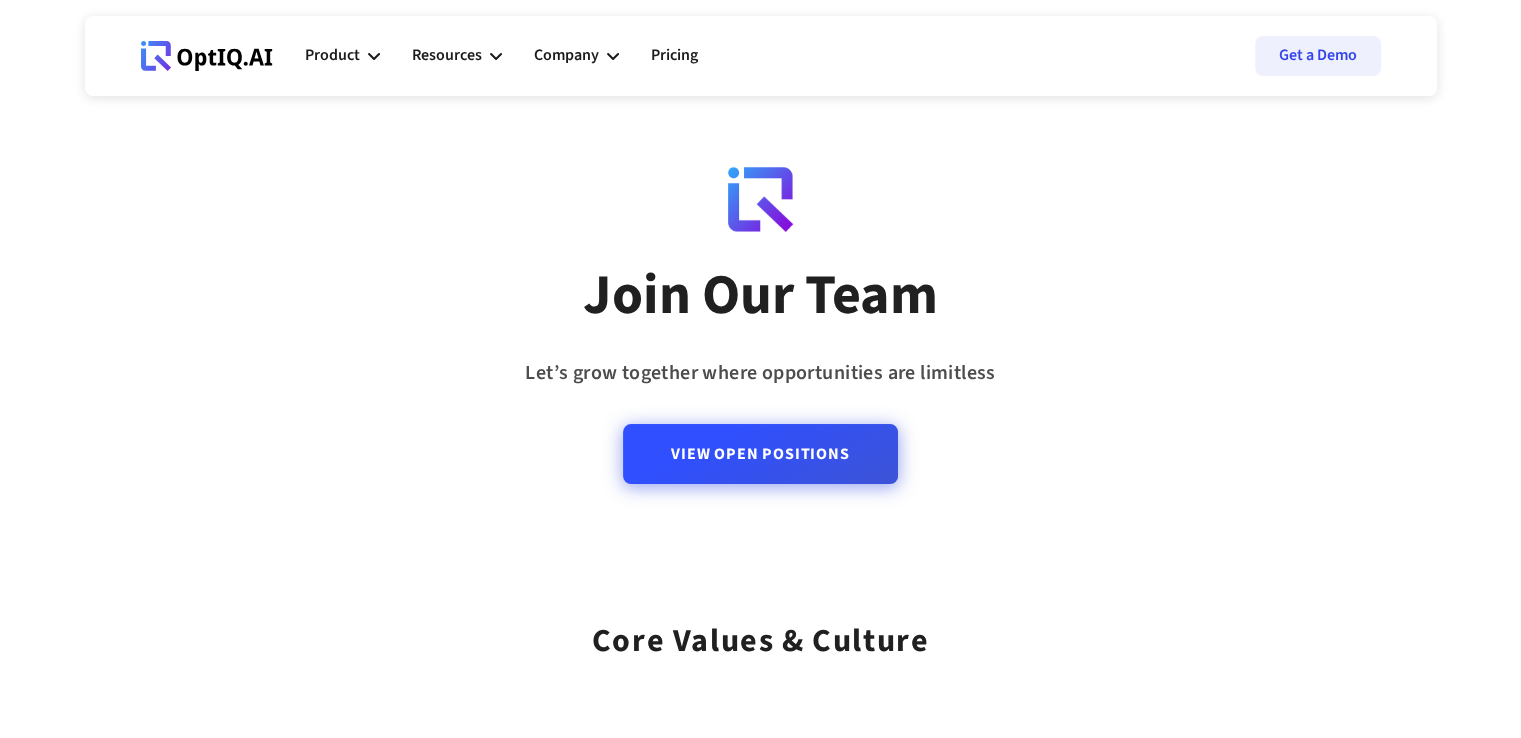 click on "View Open Positions" at bounding box center [760, 454] 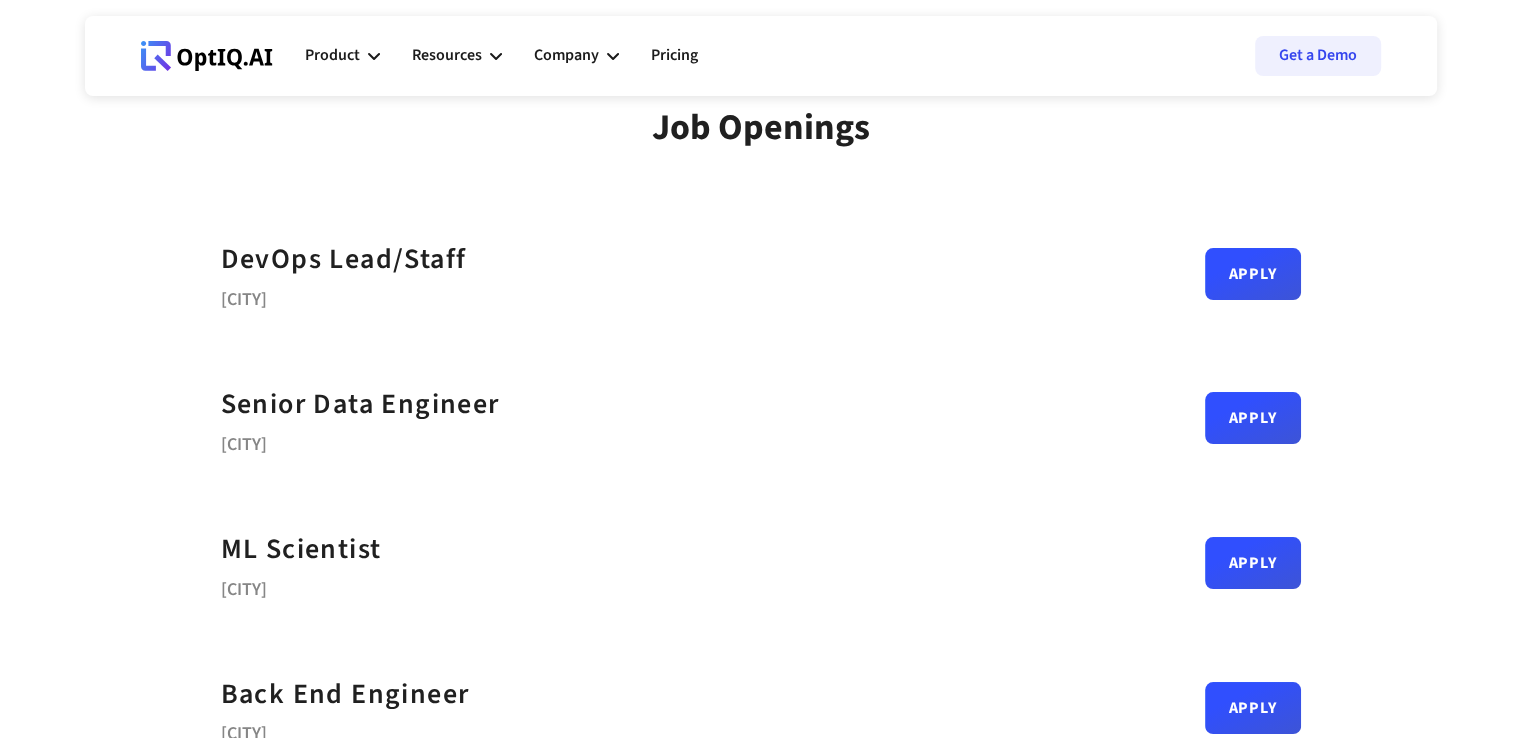 scroll, scrollTop: 0, scrollLeft: 0, axis: both 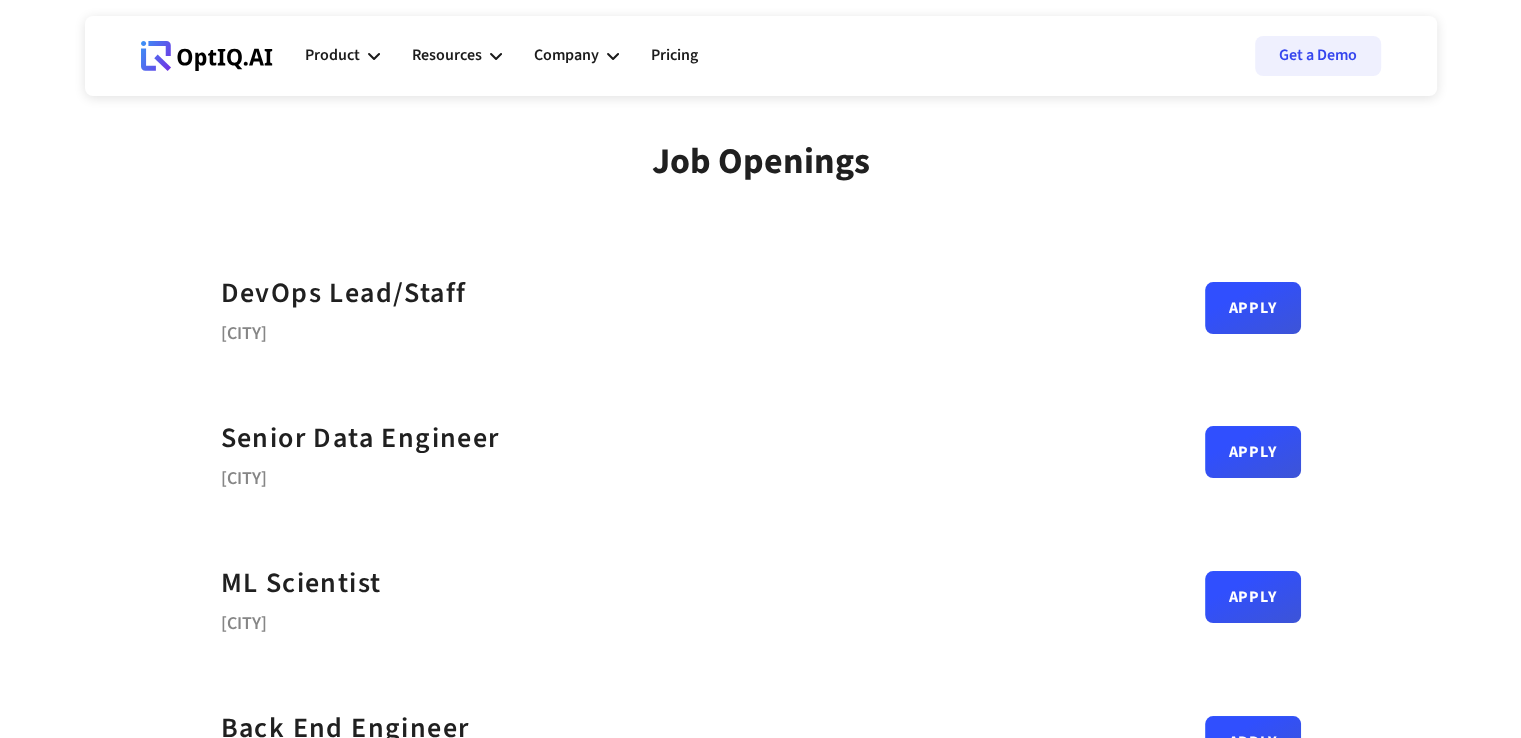 click on "Job Openings" at bounding box center (761, 161) 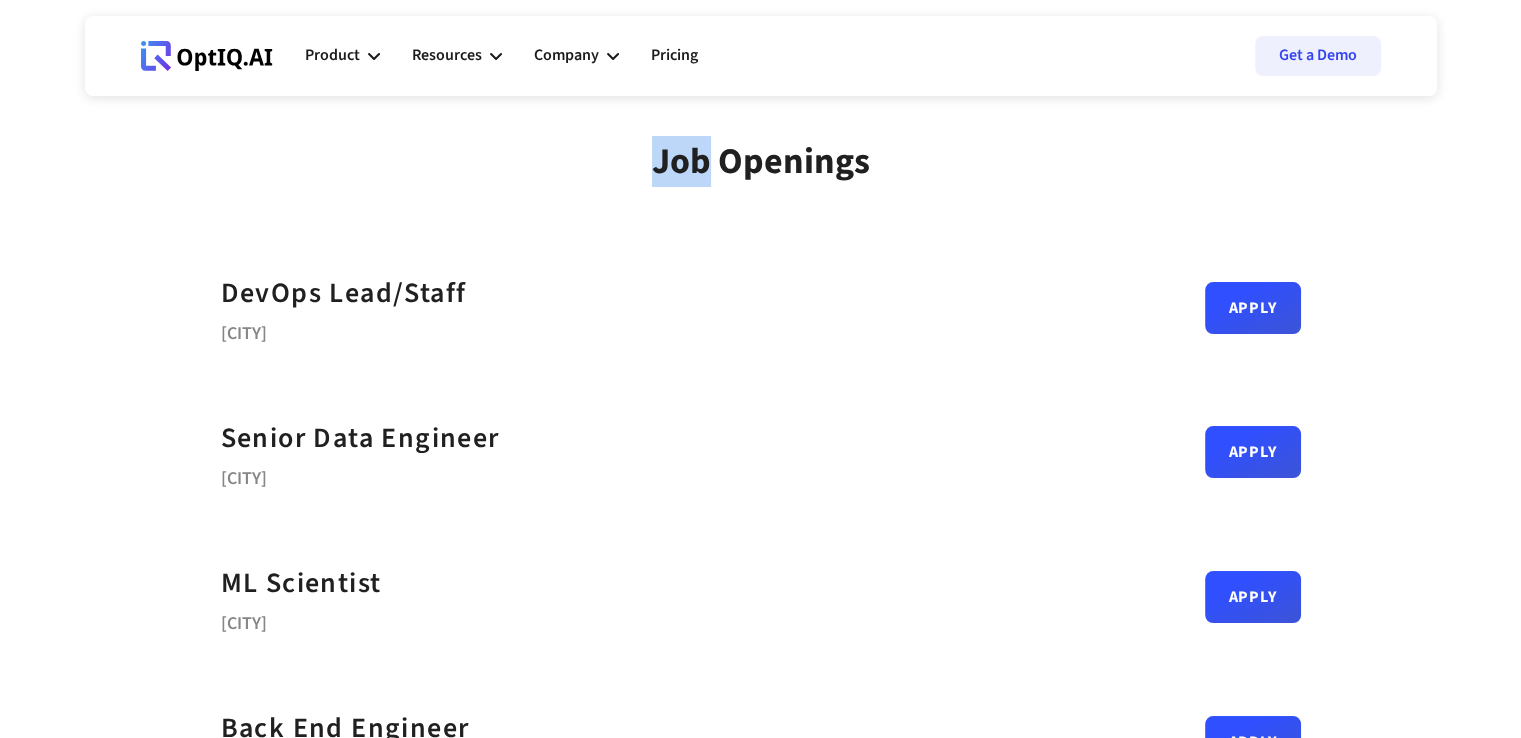 click on "Job Openings" at bounding box center (761, 161) 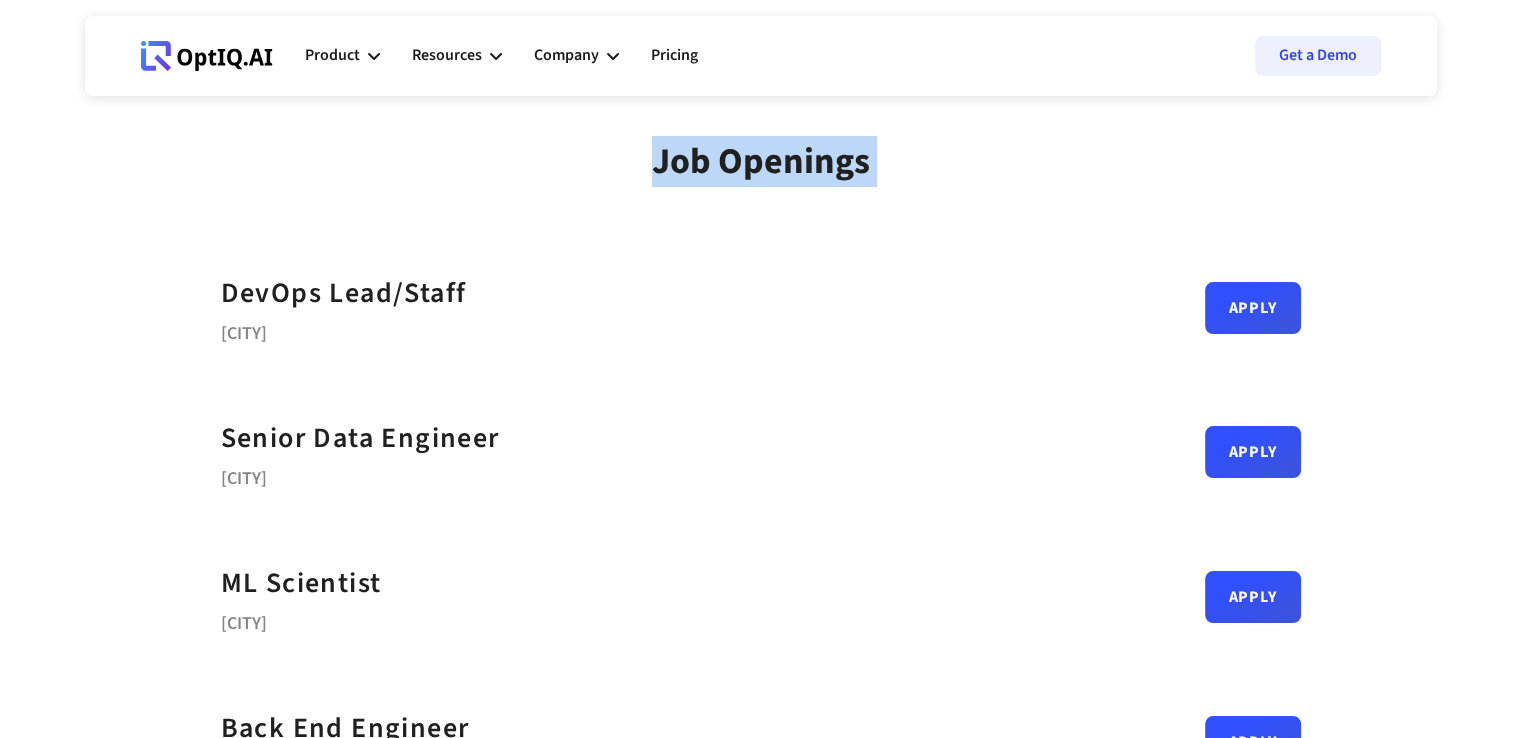 click on "Job Openings" at bounding box center [761, 161] 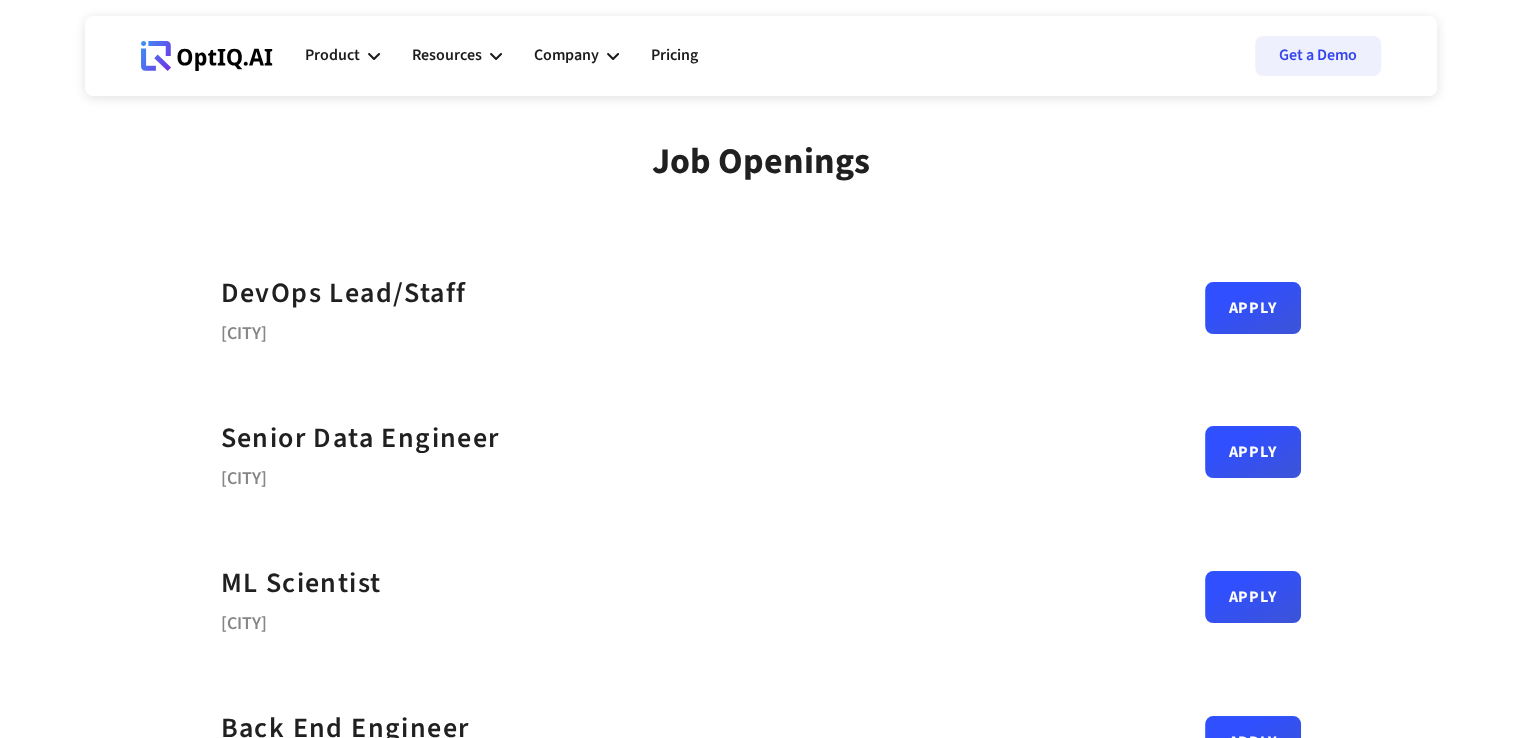 click on "Job Openings" at bounding box center (761, 161) 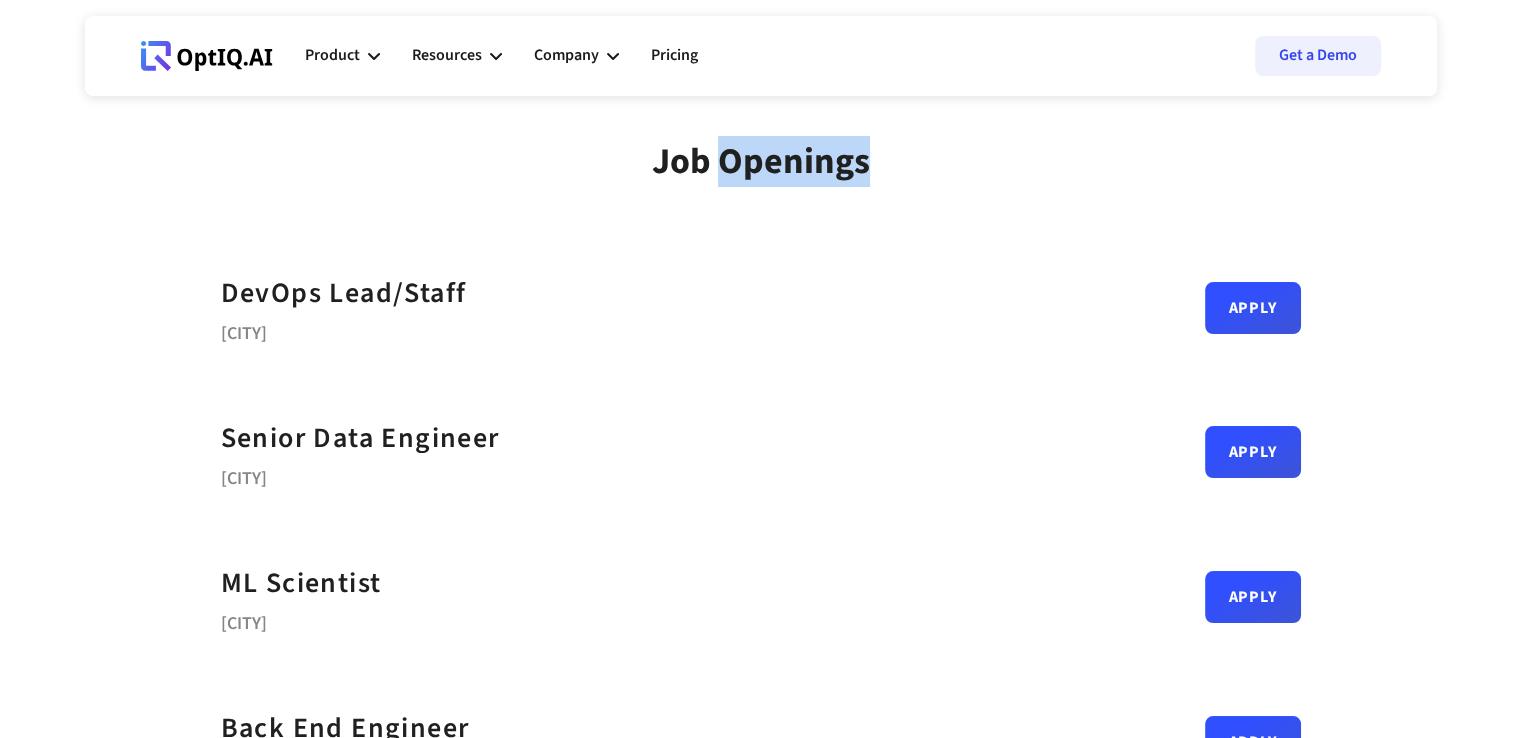 click on "Job Openings" at bounding box center [761, 161] 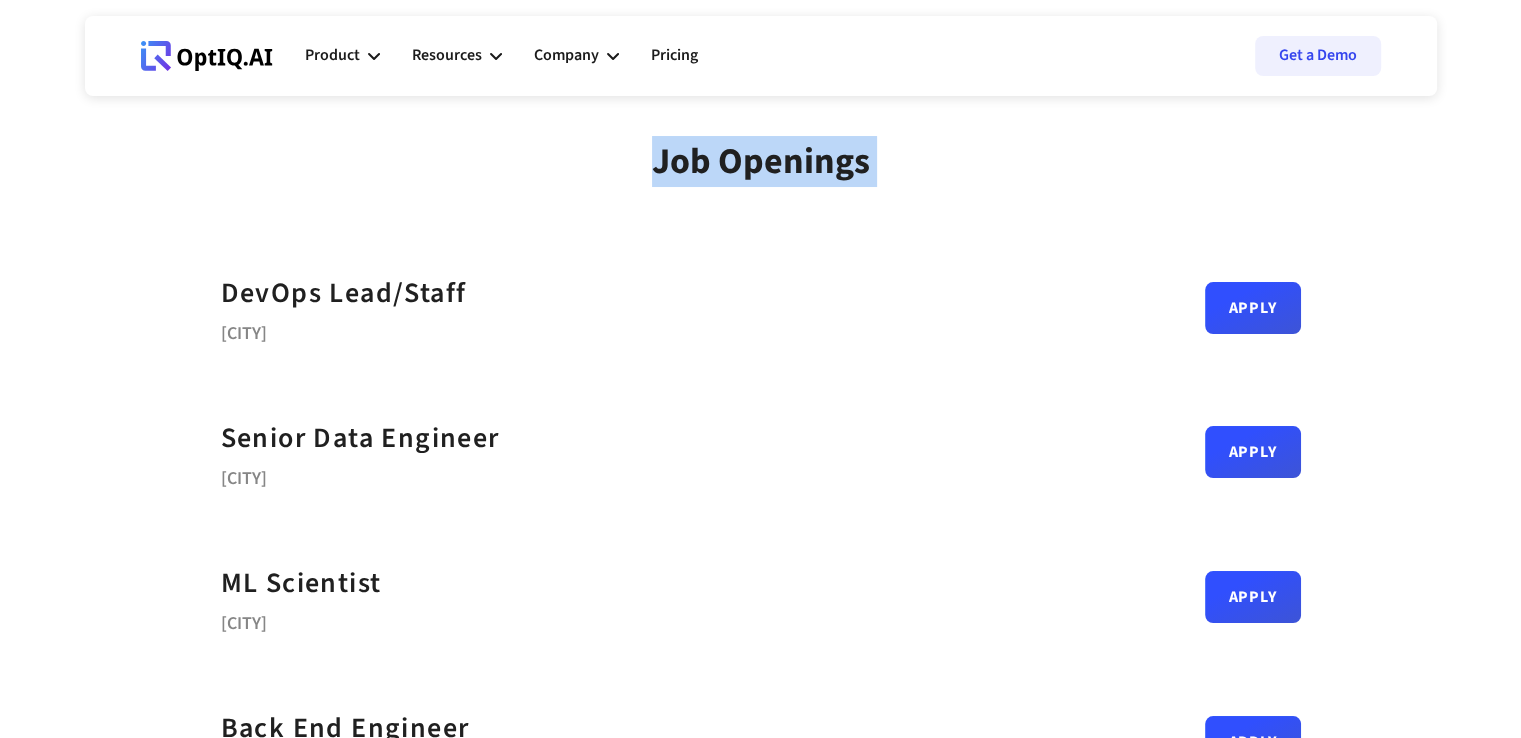 click on "Job Openings" at bounding box center (761, 161) 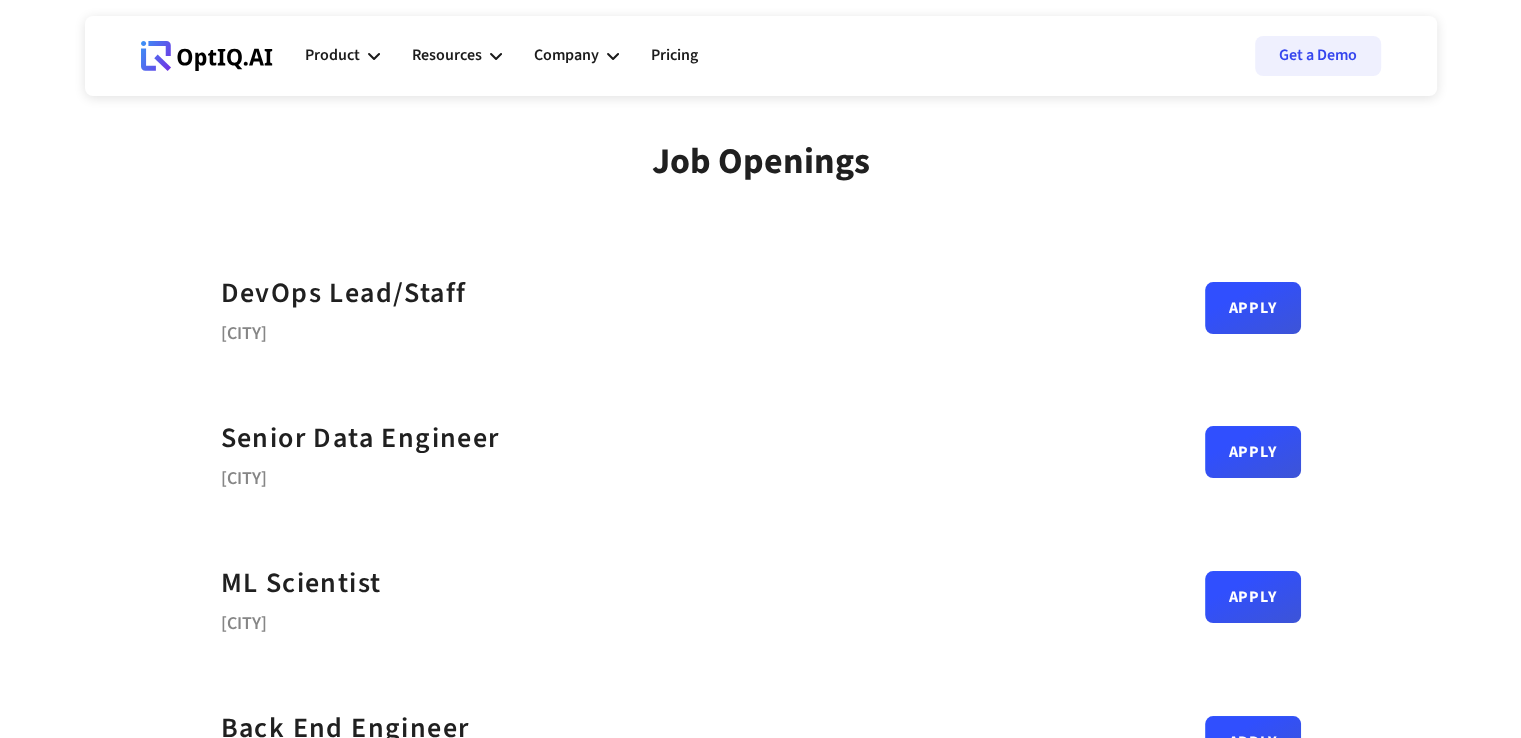 click on "Webflow Homepage View dashboard Product
AI infrastucture for data security
Discovery & Classification
AI Security Posture Management (AI-SPM)
Advanced Data Detection & Response (ADDR)
AI & Data Governance (ADG)
Sam AI Resources
Learn more about Data Security
Blogs
White Papers
Case studies Company
Get to know about OptIQ
About Us
Partners
Careers Pricing Get a Demo" at bounding box center [760, 48] 